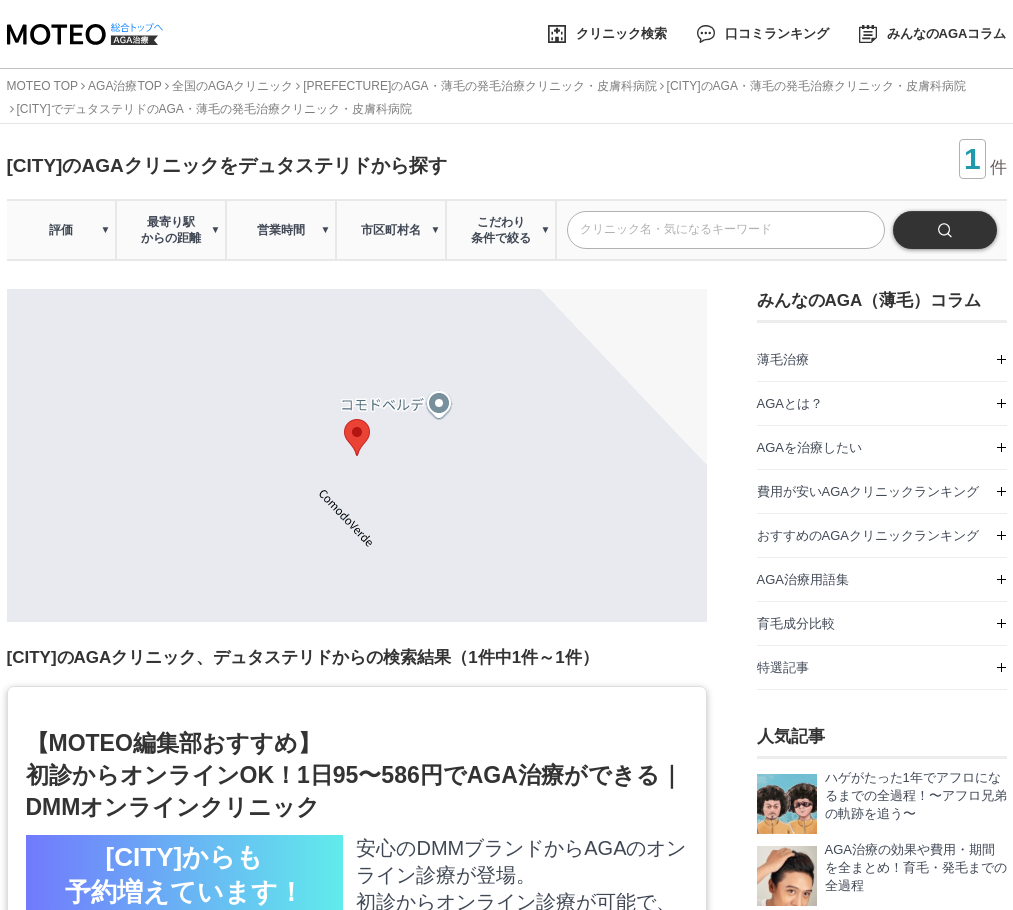 scroll, scrollTop: 0, scrollLeft: 0, axis: both 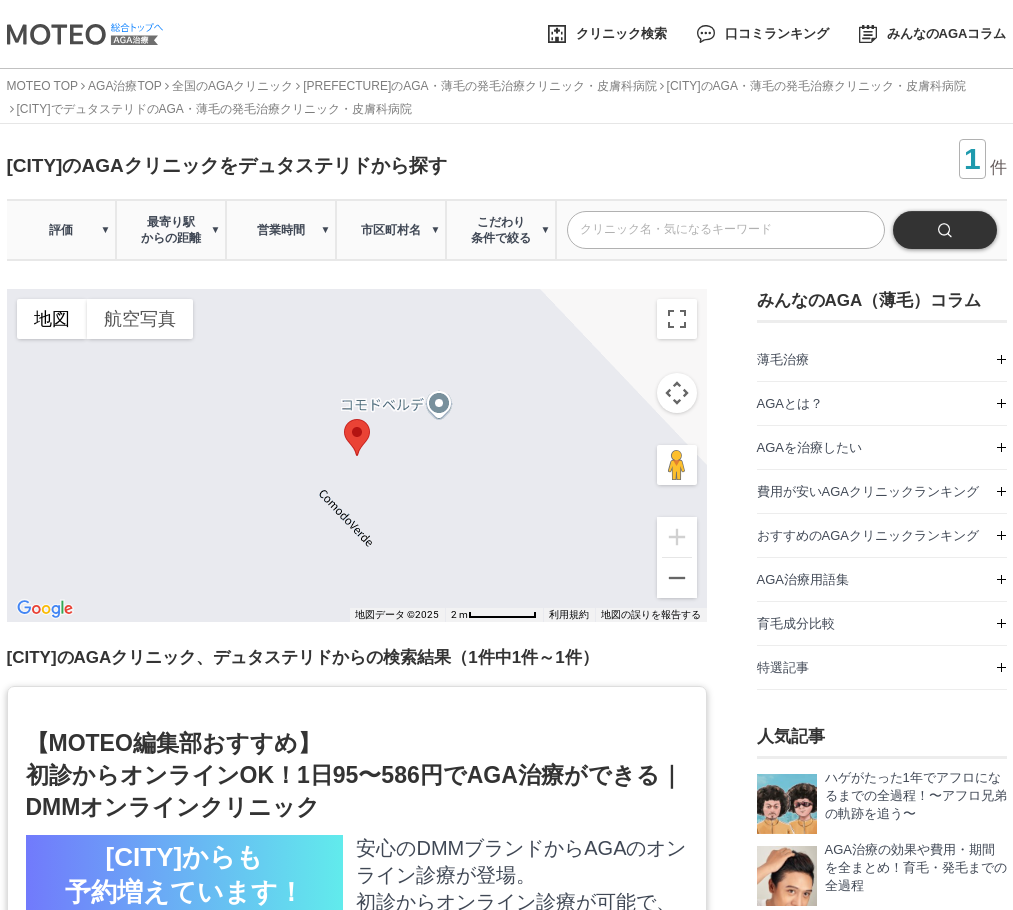 click at bounding box center (82, 34) 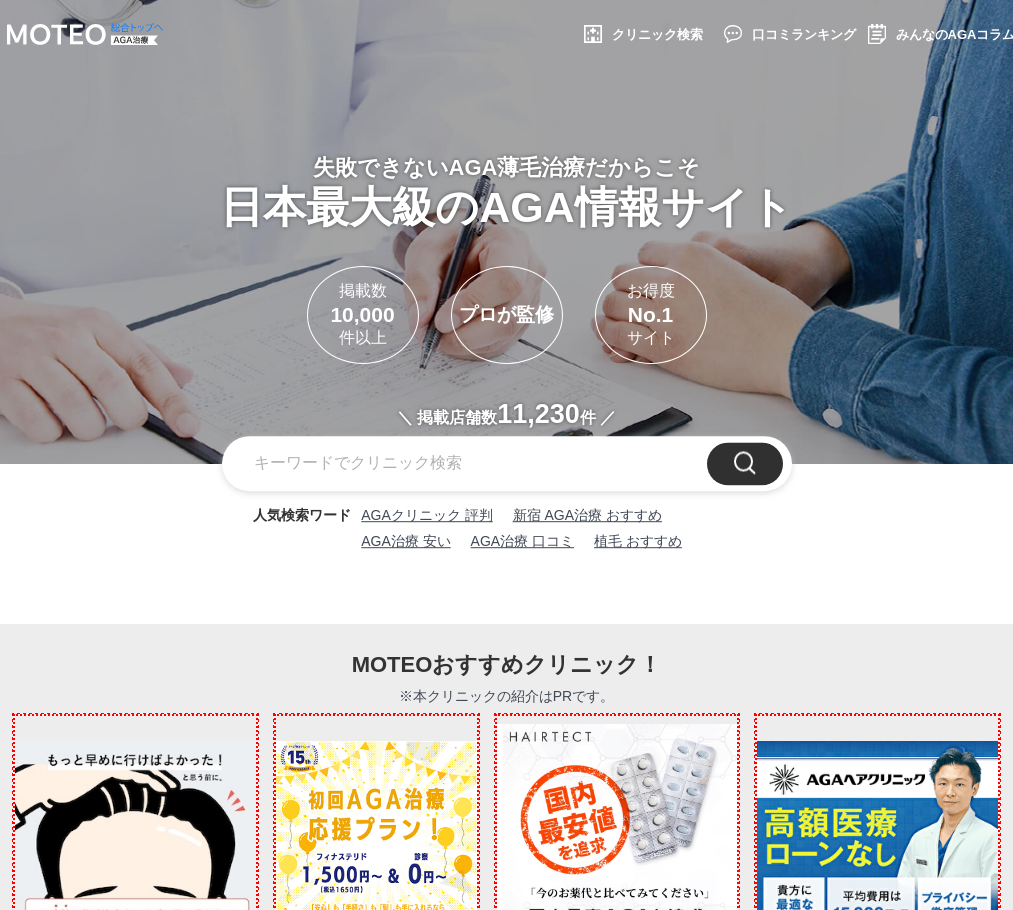 scroll, scrollTop: 0, scrollLeft: 0, axis: both 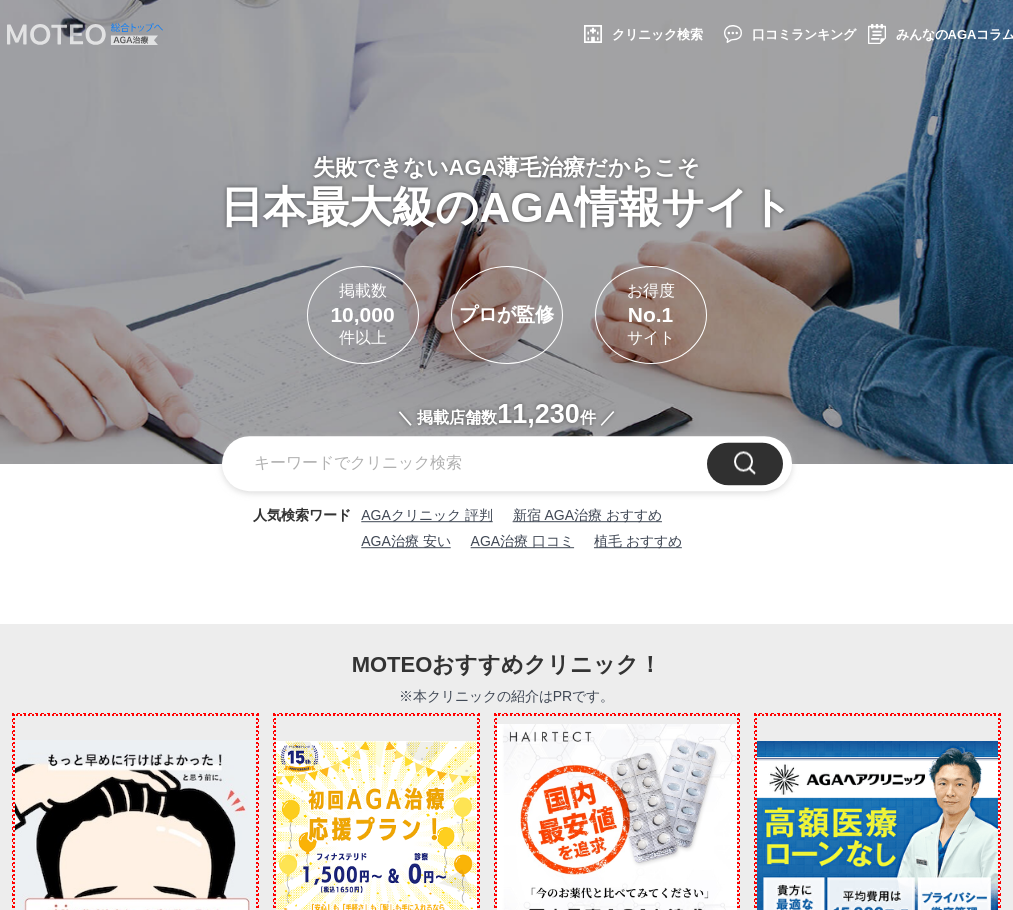 click at bounding box center (82, 34) 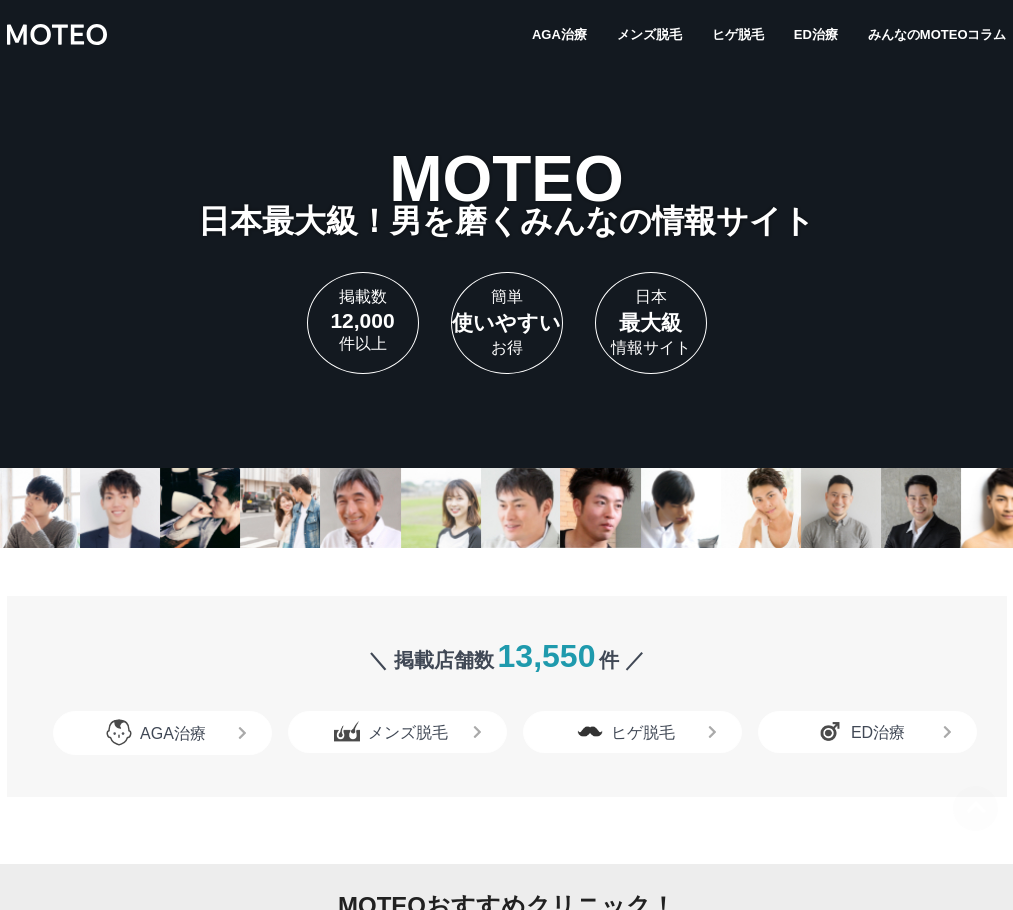scroll, scrollTop: 0, scrollLeft: 0, axis: both 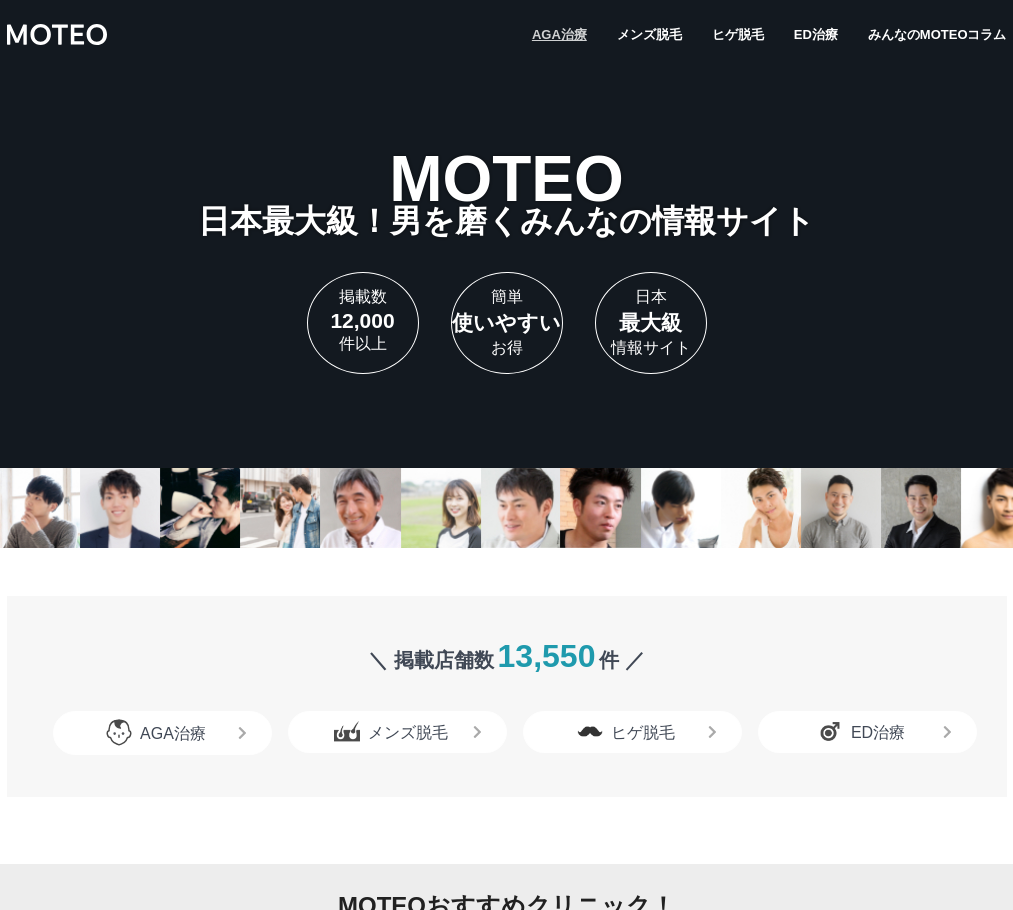 click on "AGA治療" at bounding box center (559, 34) 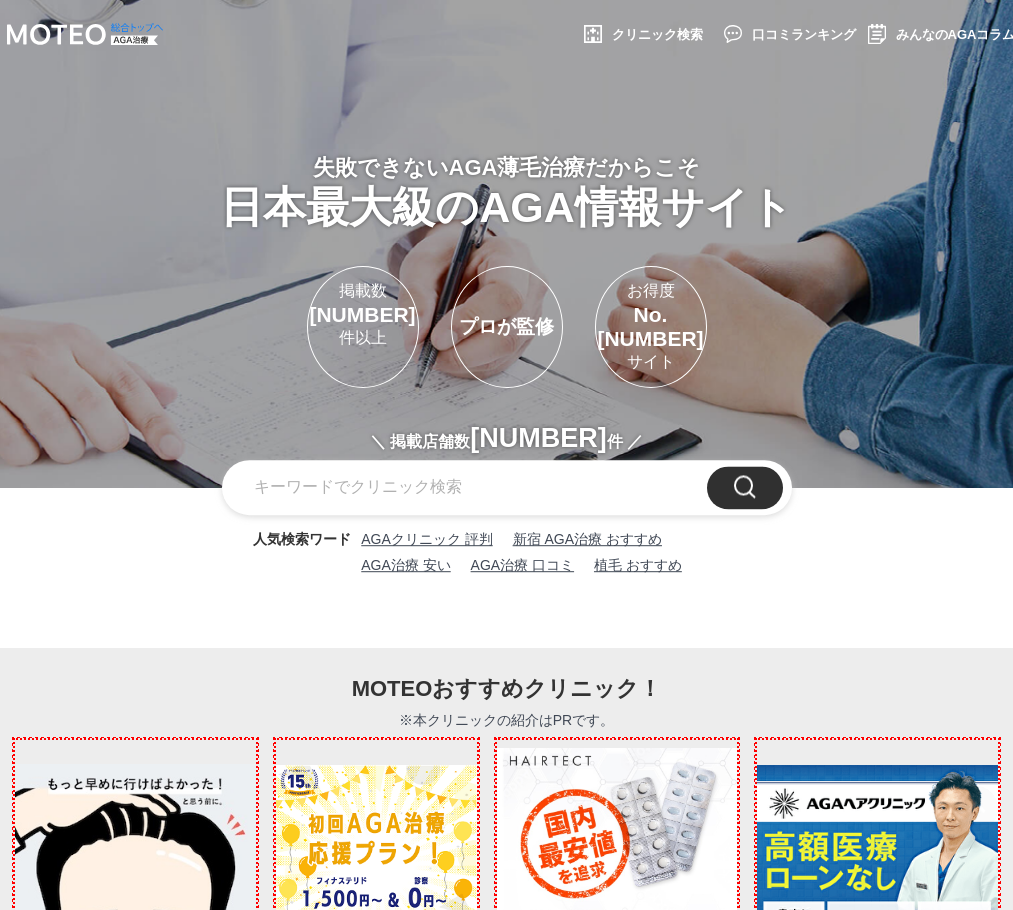 scroll, scrollTop: 0, scrollLeft: 0, axis: both 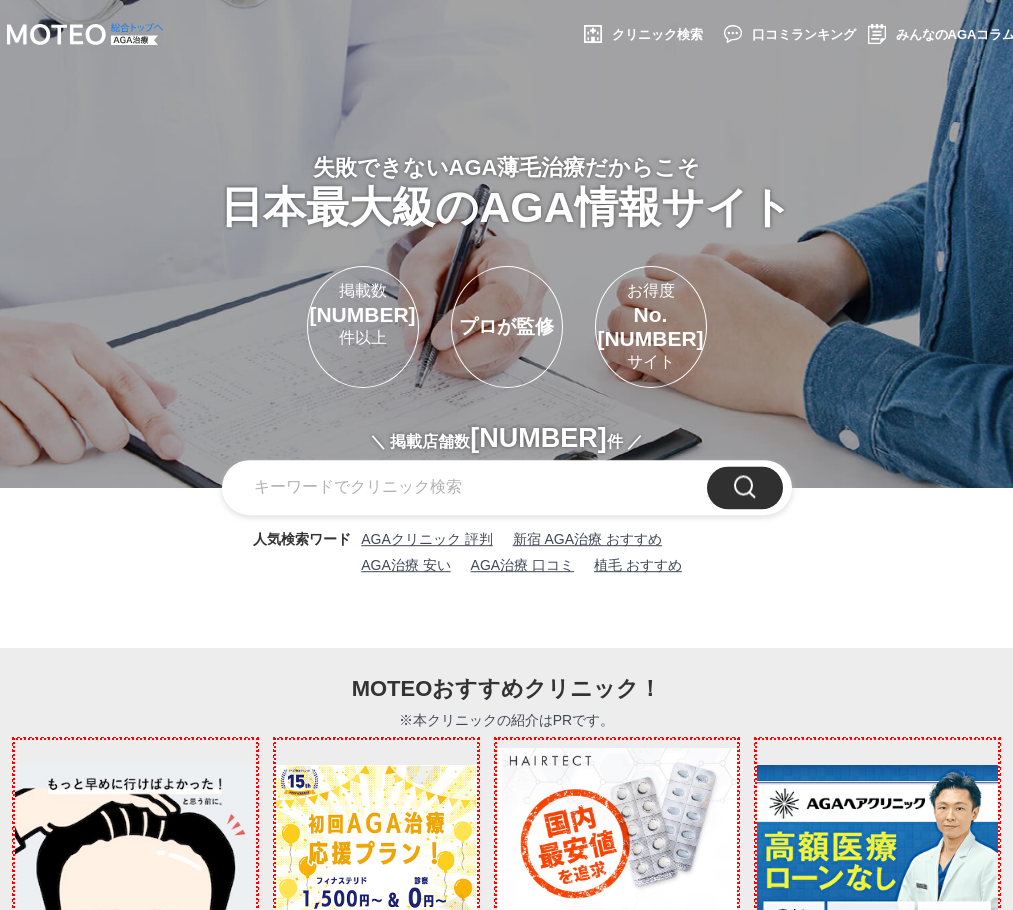 click at bounding box center [507, 488] 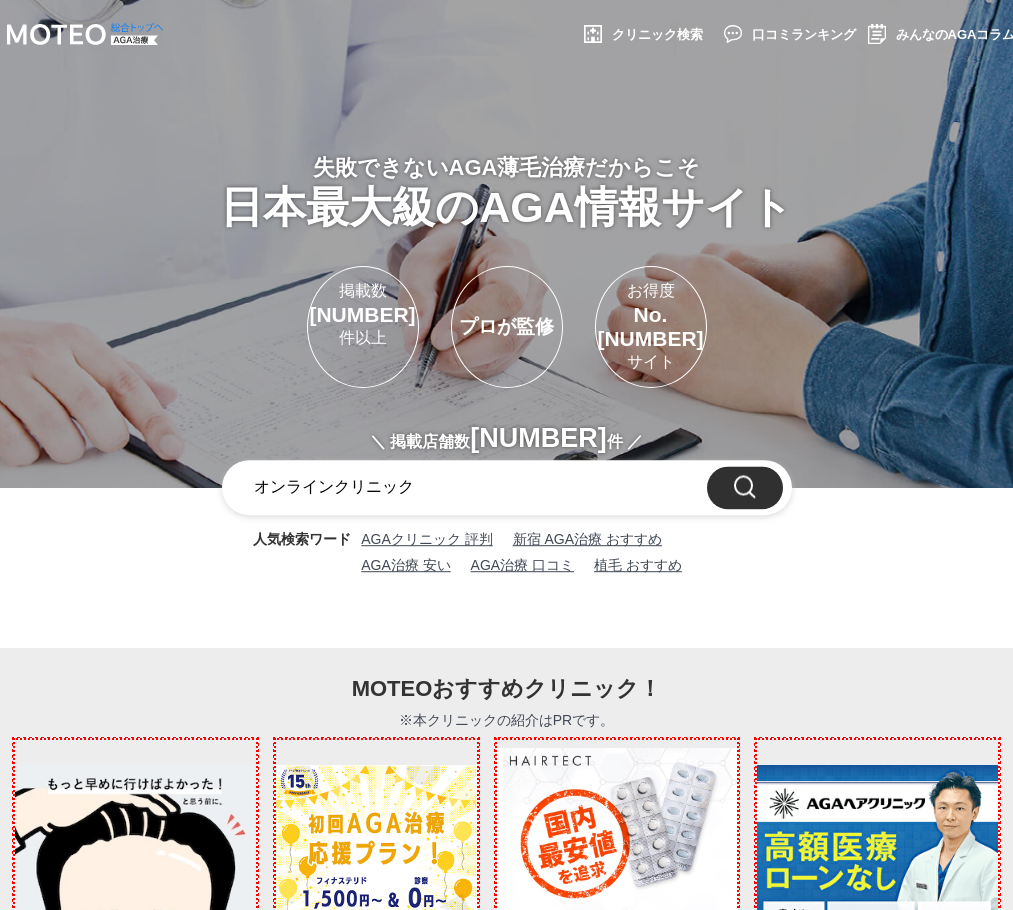 type on "オンラインクリニック" 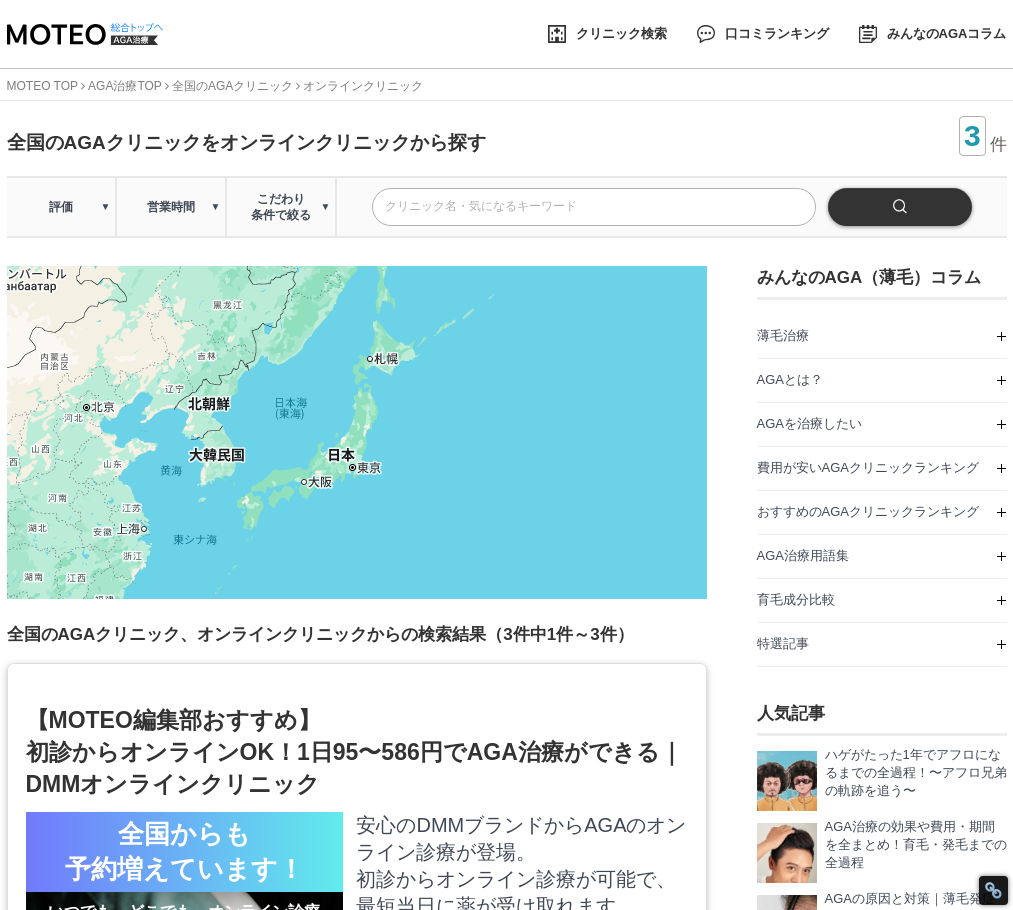 scroll, scrollTop: 0, scrollLeft: 0, axis: both 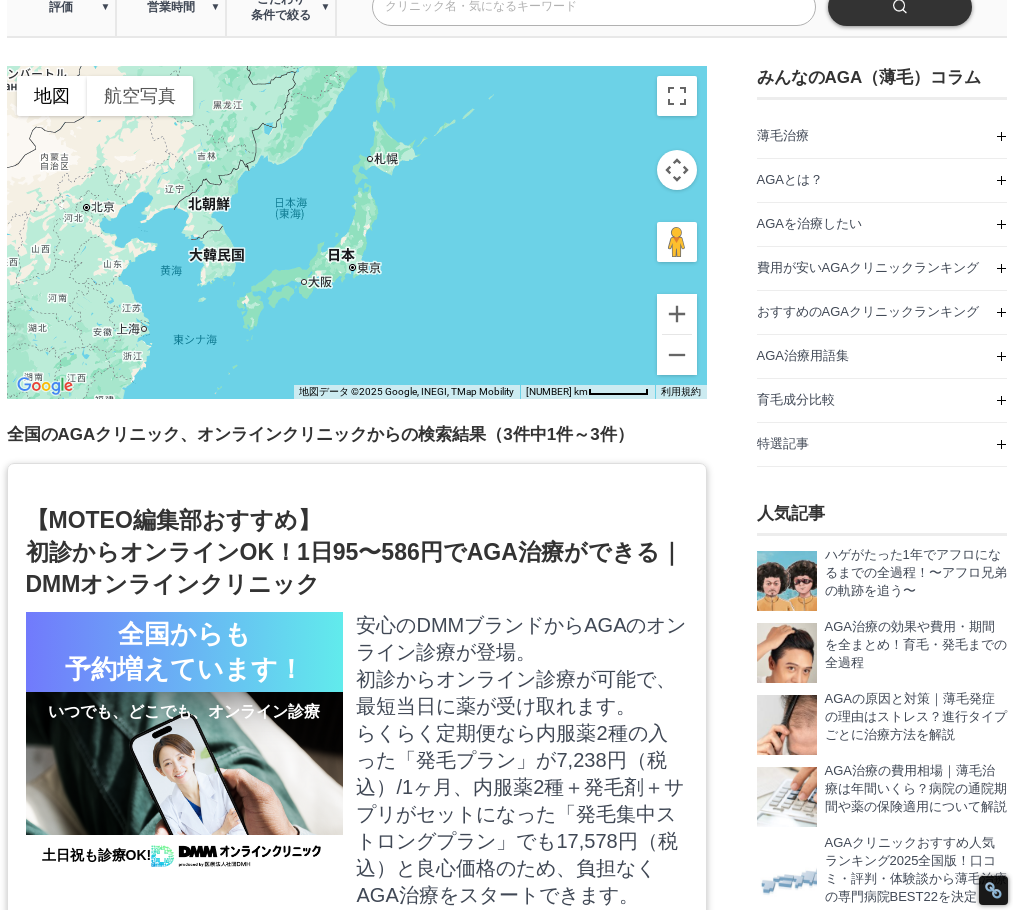 click on "【[ORGANIZATION]編集部おすすめ】 初診からオンラインOK！1日95〜586円でAGA治療ができる｜DMMオンラインクリニック" at bounding box center [357, 552] 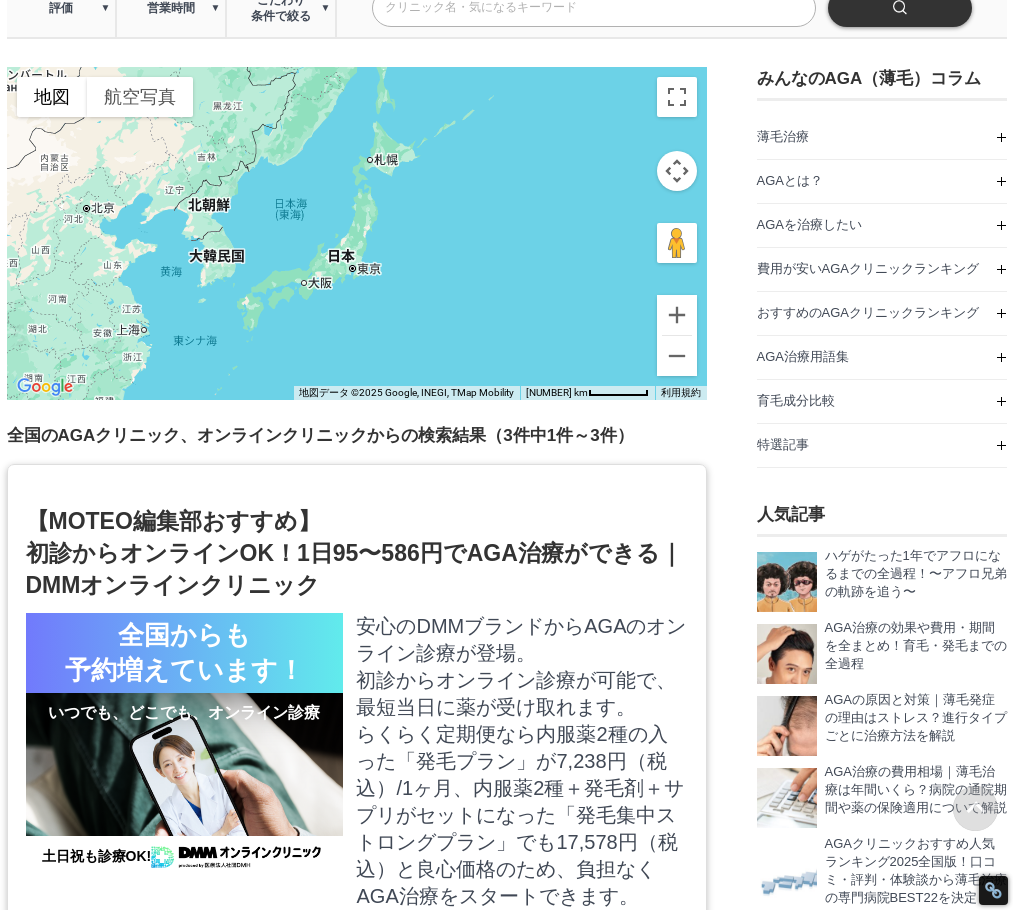 scroll, scrollTop: 0, scrollLeft: 0, axis: both 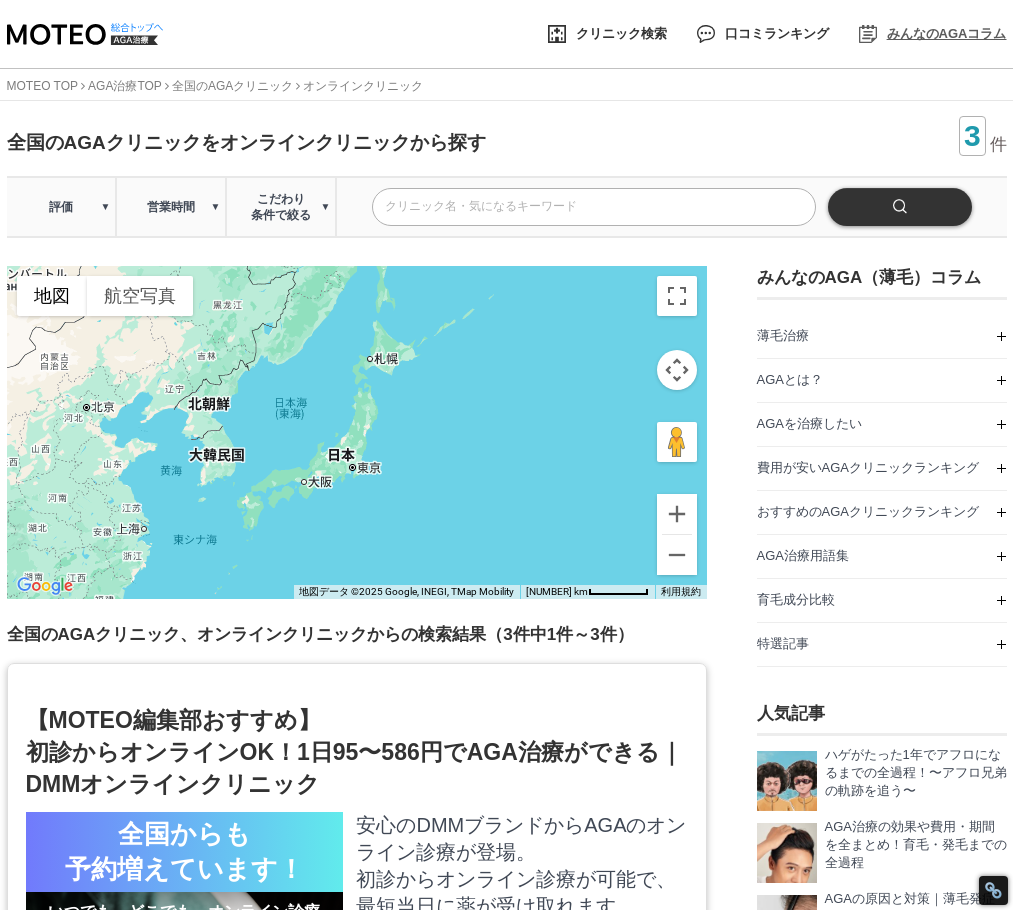 click on "みんなのAGAコラム" at bounding box center [932, 34] 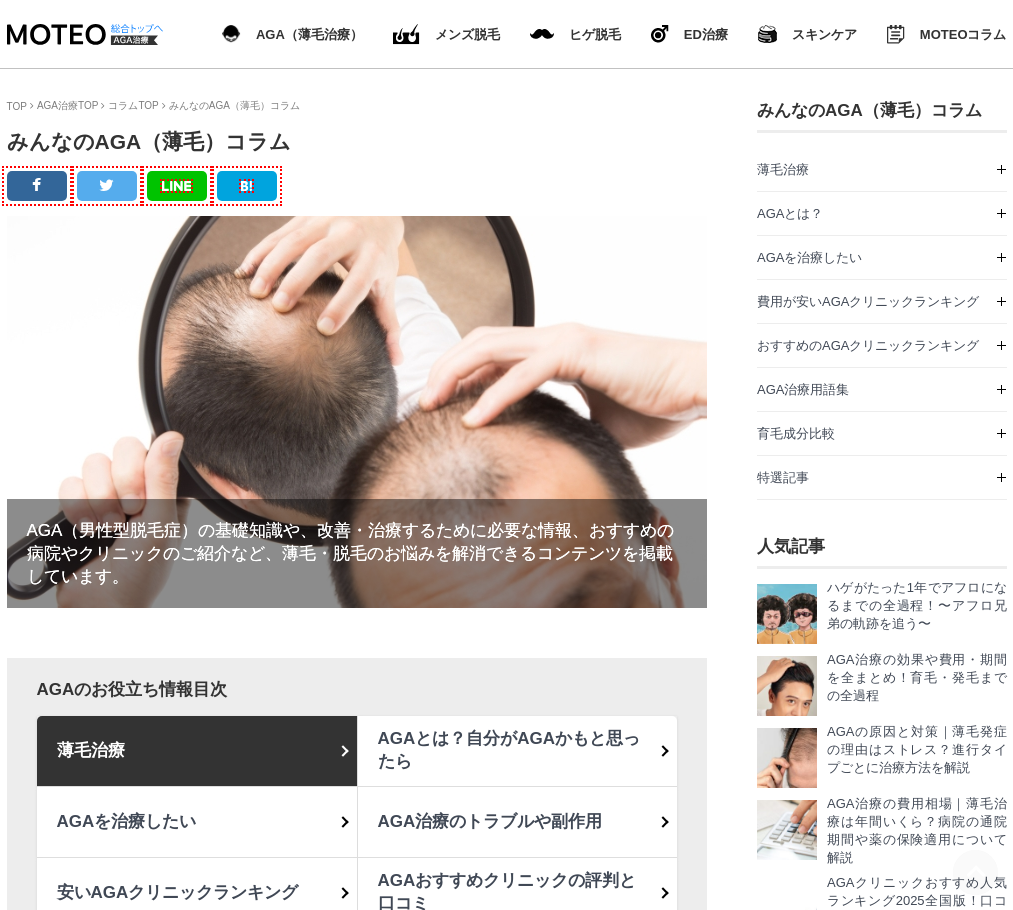 scroll, scrollTop: 0, scrollLeft: 0, axis: both 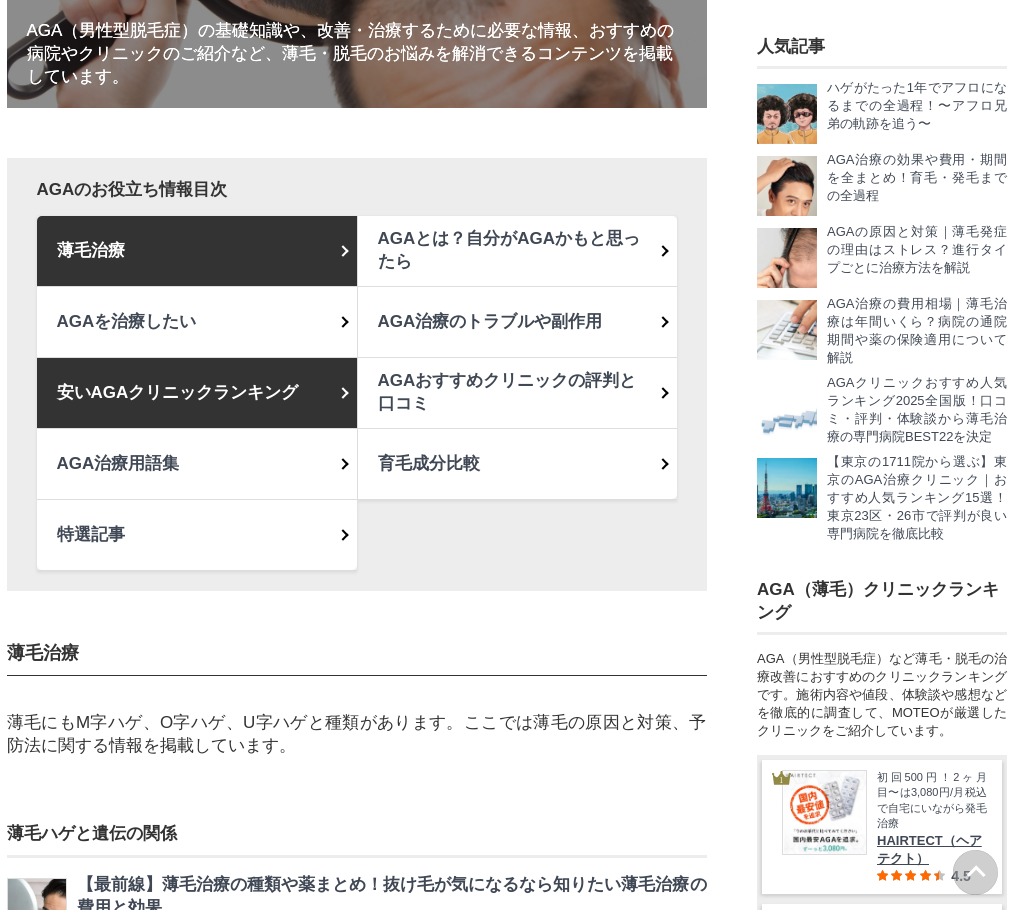 click on "安いAGAクリニックランキング" at bounding box center (178, 392) 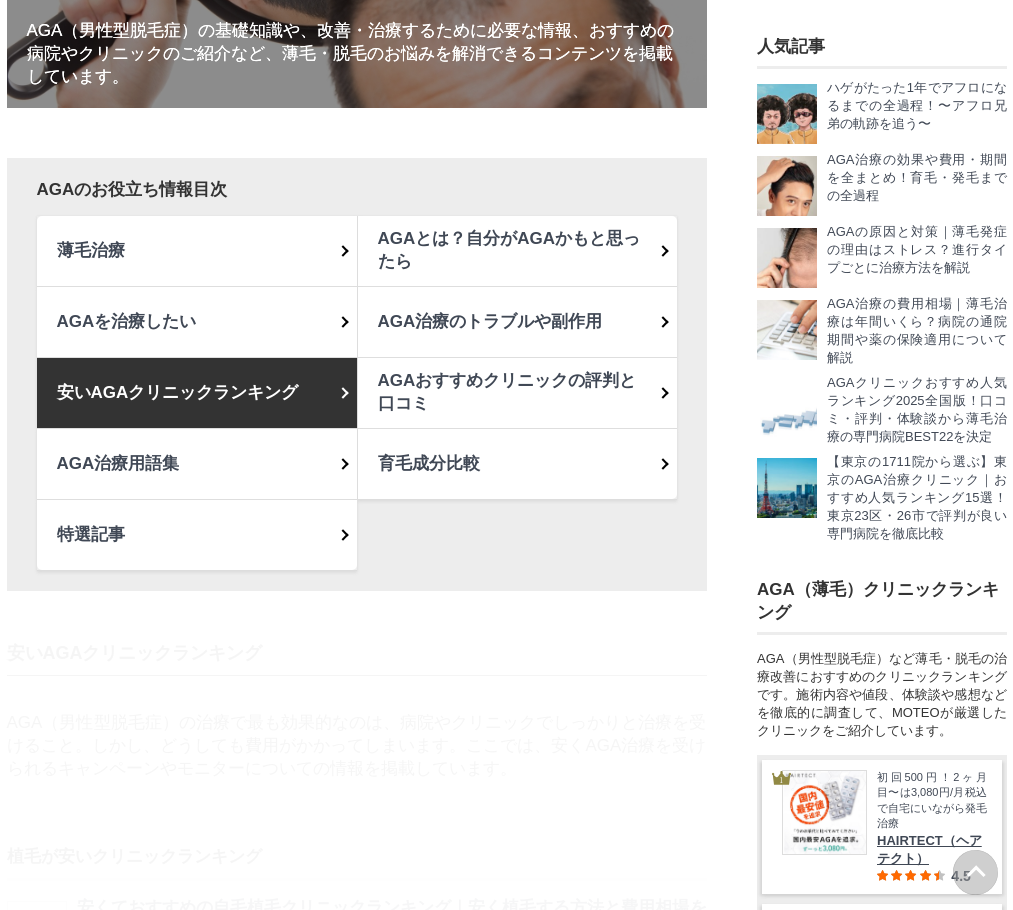 scroll, scrollTop: 522, scrollLeft: 0, axis: vertical 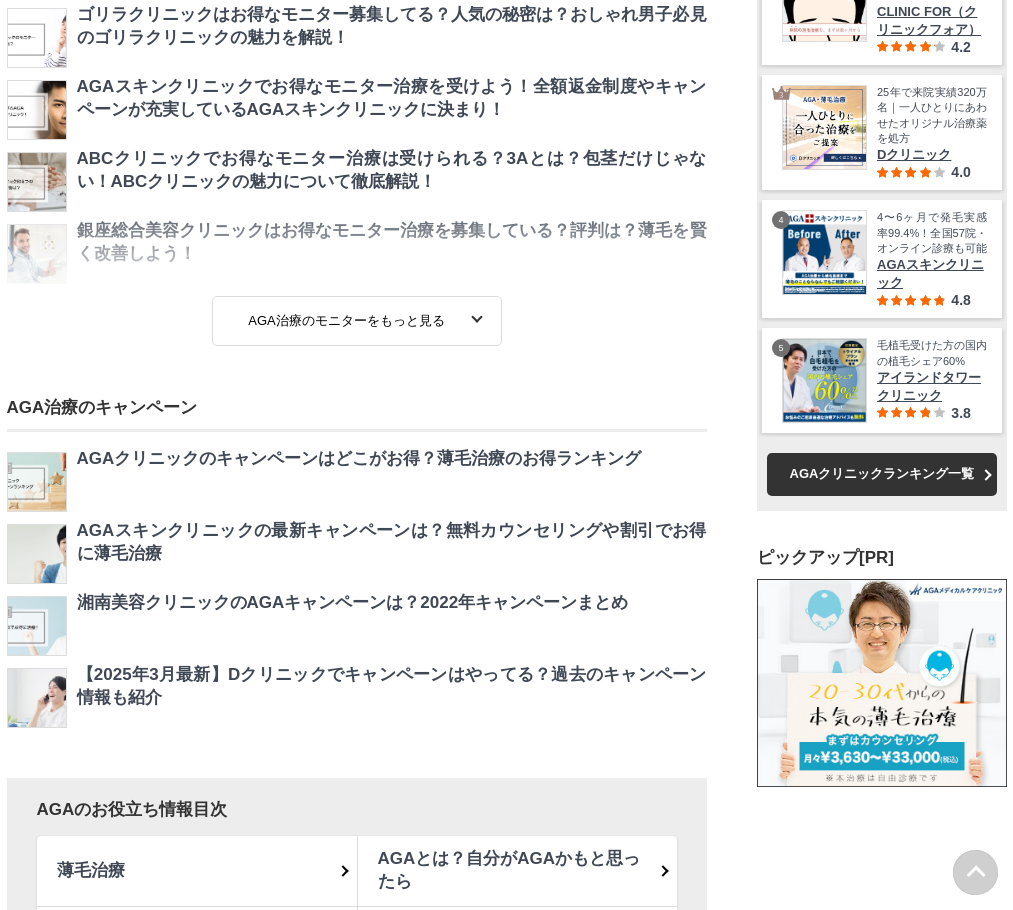 click on "AGA治療のモニターをもっと見る" at bounding box center [347, 320] 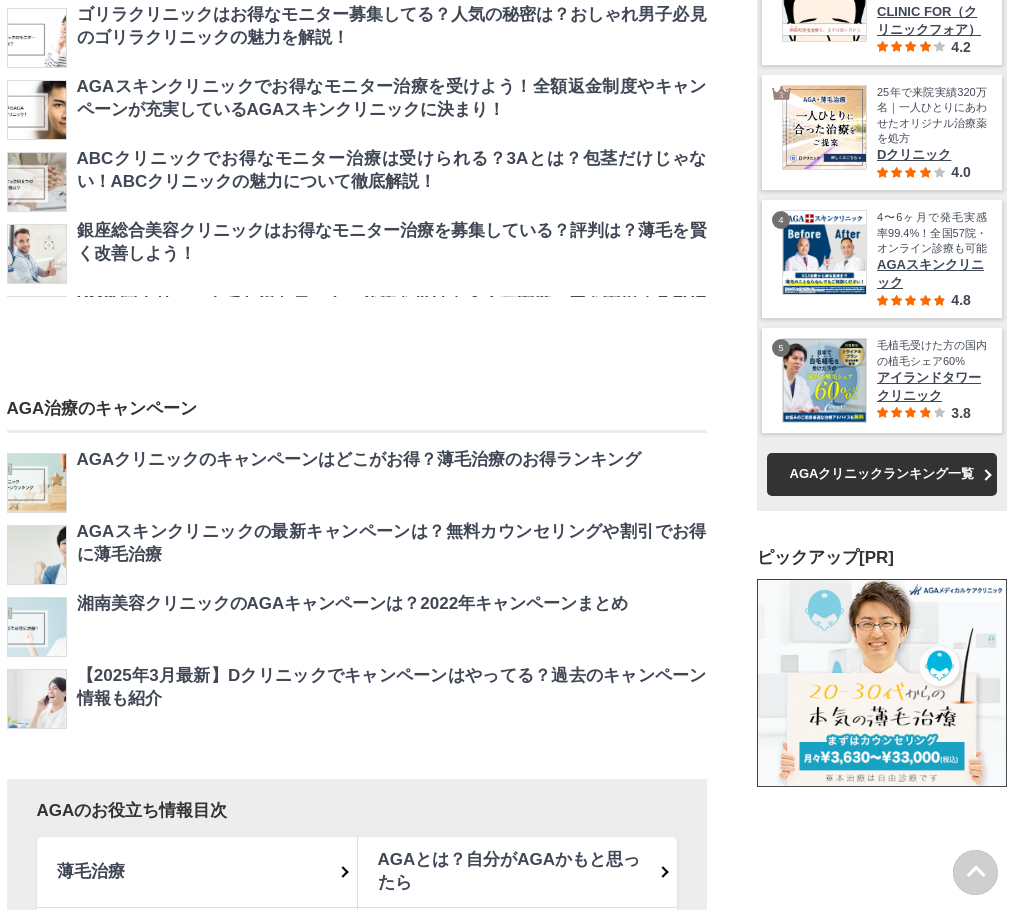 scroll, scrollTop: 96670, scrollLeft: 99000, axis: both 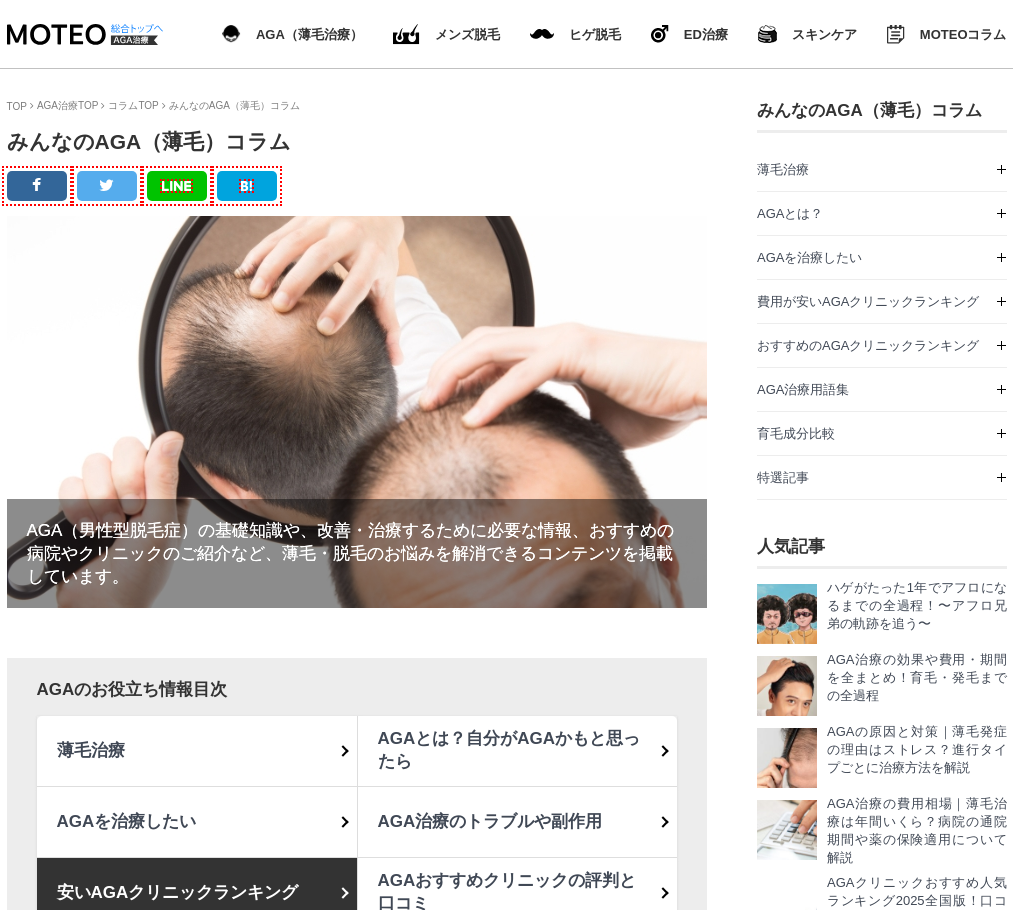 click on "TOP   AGA治療TOP   コラムTOP   みんなのAGA（薄毛）コラム          みんなのAGA（薄毛）コラム                             AGA（男性型脱毛症）の基礎知識や、改善・治療するために必要な情報、おすすめの病院やクリニックのご紹介など、薄毛・脱毛のお悩みを解消できるコンテンツを掲載しています。               AGAのお役立ち情報目次        薄毛治療 AGAとは？自分がAGAかもと思ったら AGAを治療したい AGA治療のトラブルや副作用 安いAGAクリニックランキング AGAおすすめクリニックの評判と口コミ AGA治療用語集 育毛成分比較 特選記事                 安いAGAクリニックランキング     薄毛にもM字ハゲ、O字ハゲ、U字ハゲと種類があります。ここでは薄毛の原因と対策、予防法に関する情報を掲載しています。              薄毛ハゲと遺伝の関係            薄毛と男性ホルモン" at bounding box center (357, 1765) 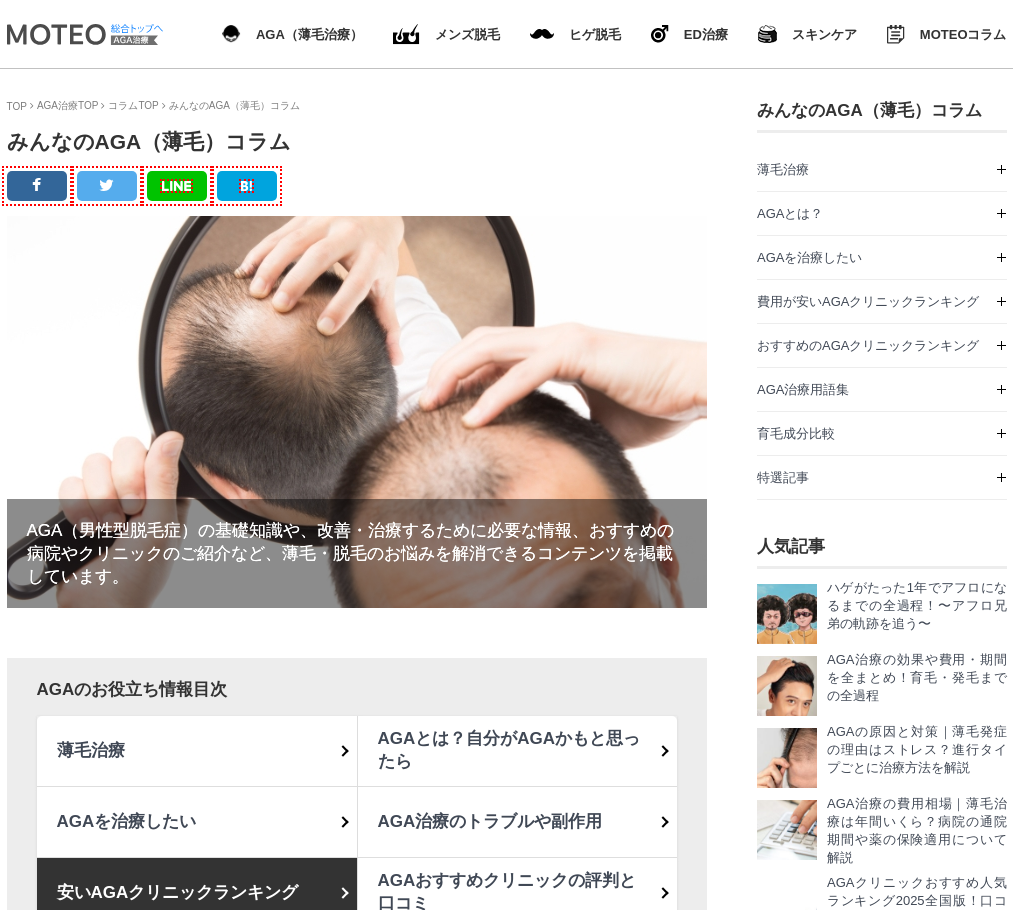 click at bounding box center (82, 34) 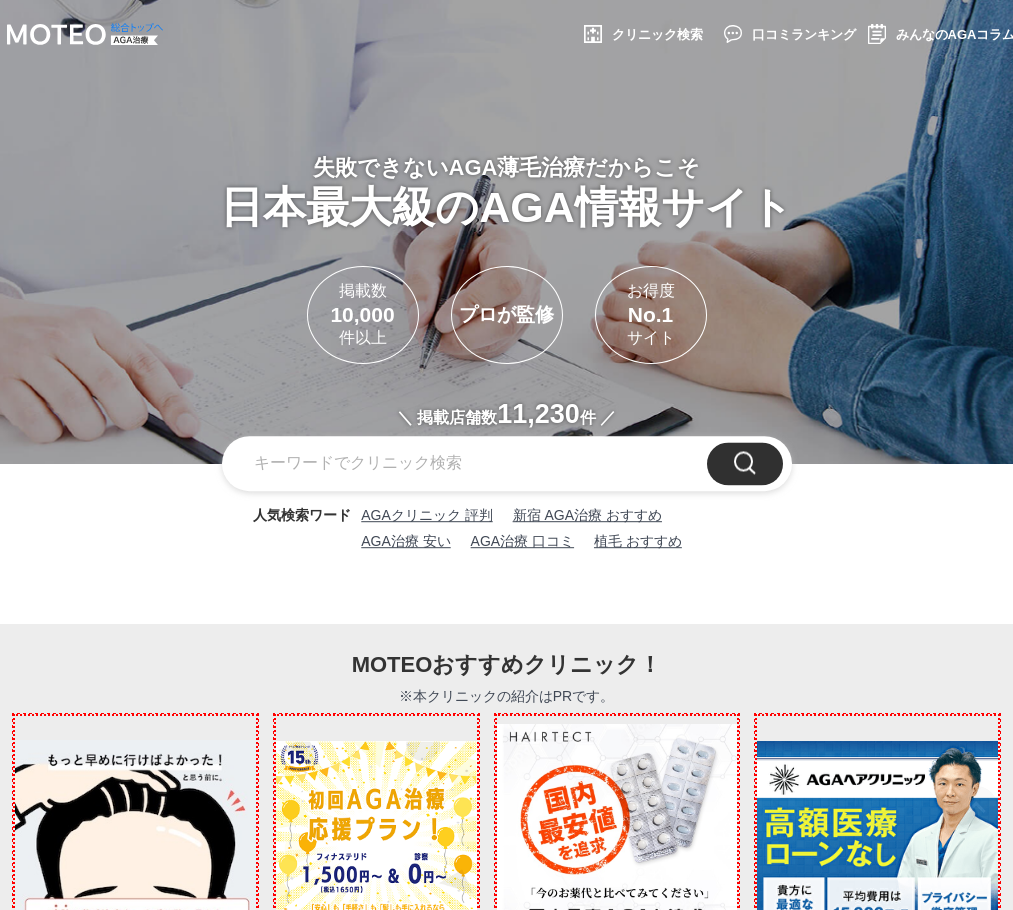 scroll, scrollTop: 0, scrollLeft: 0, axis: both 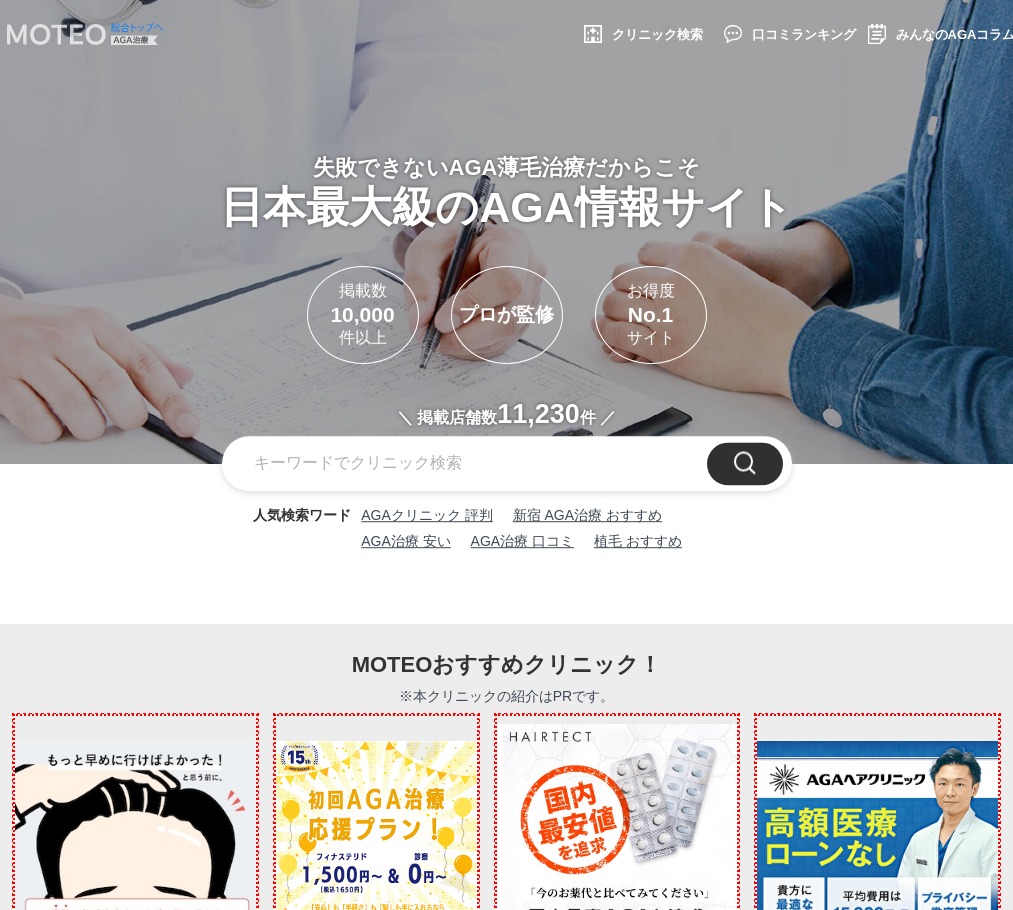 click at bounding box center [82, 34] 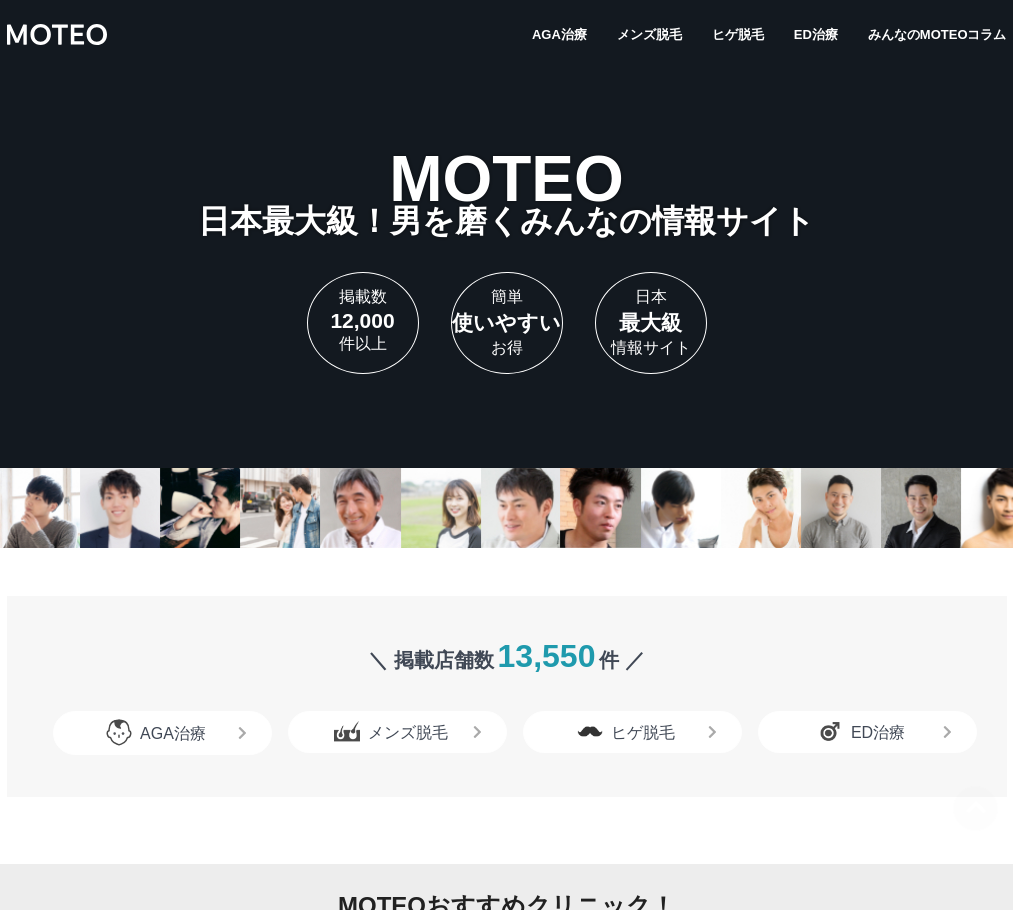 scroll, scrollTop: 0, scrollLeft: 0, axis: both 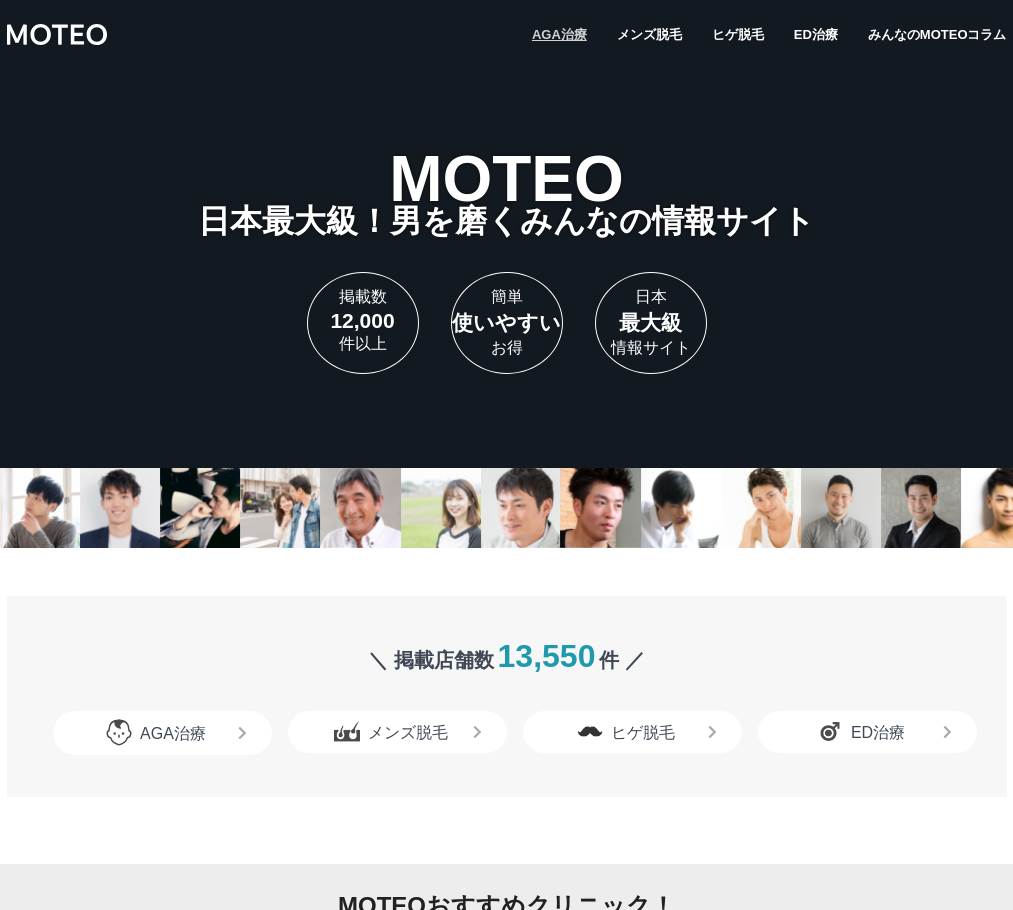 click on "AGA治療" at bounding box center [559, 34] 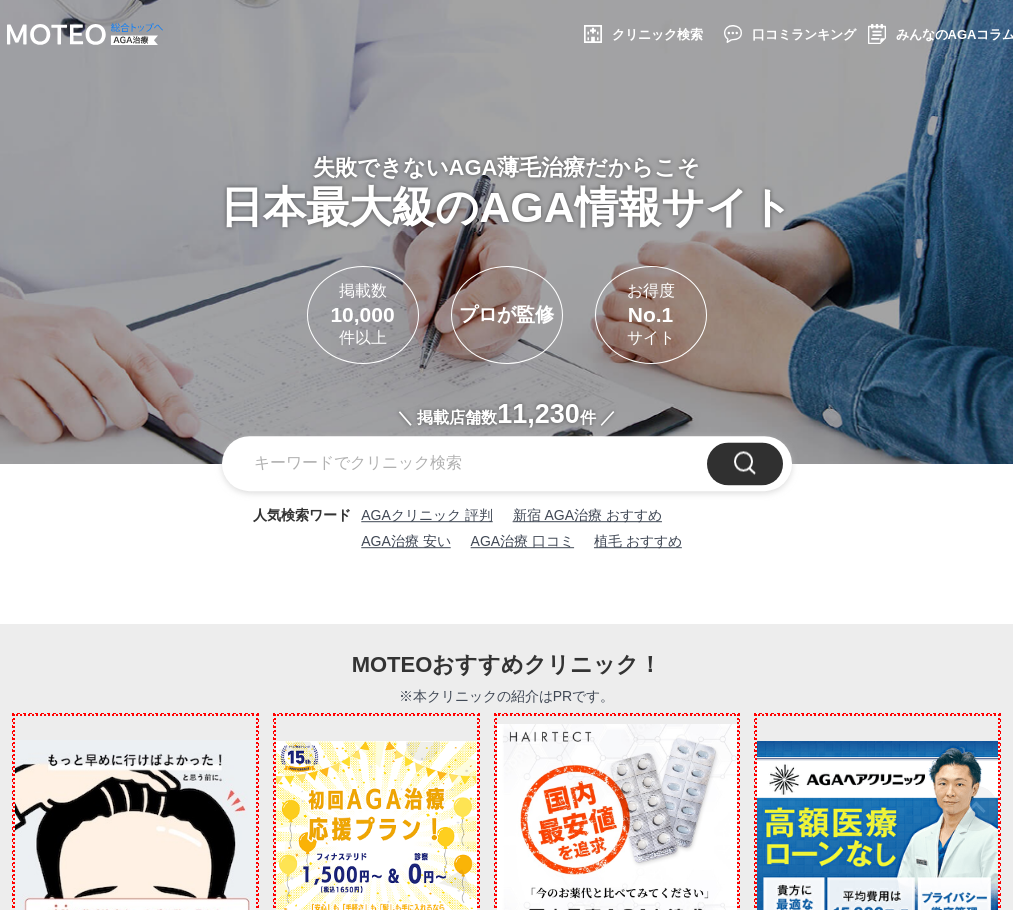 scroll, scrollTop: 0, scrollLeft: 0, axis: both 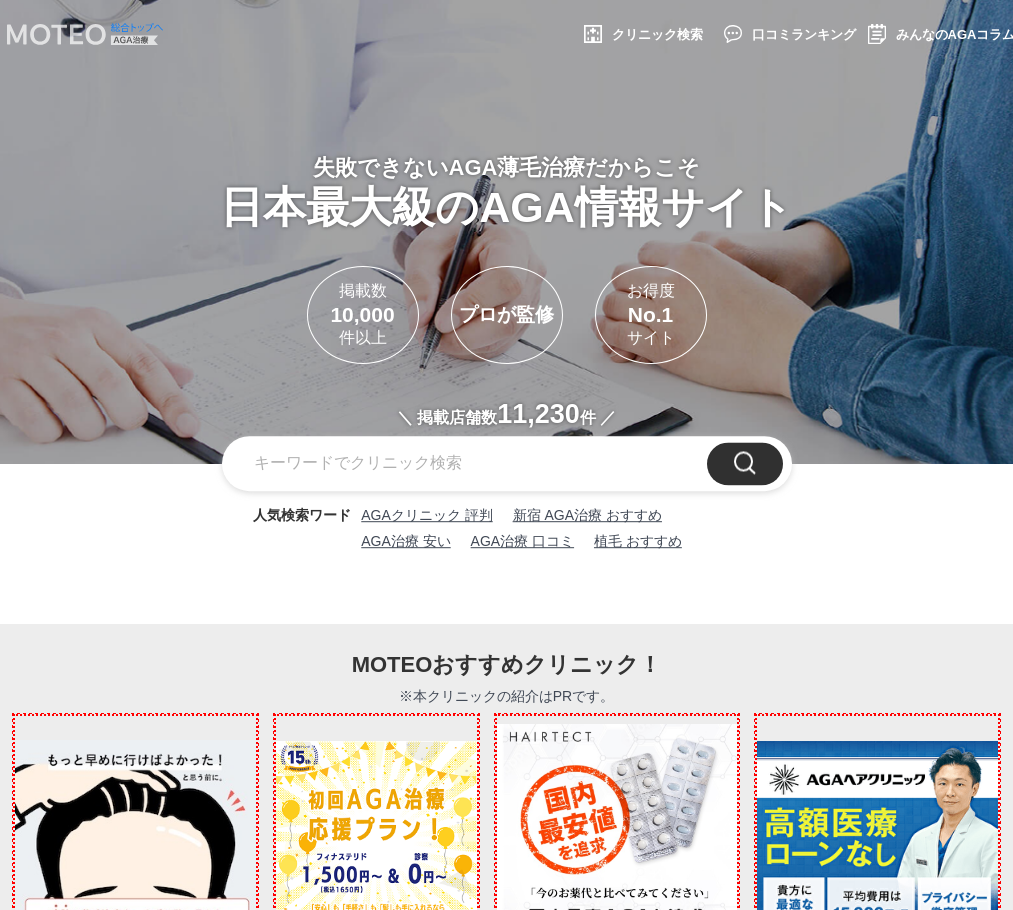 click at bounding box center (82, 34) 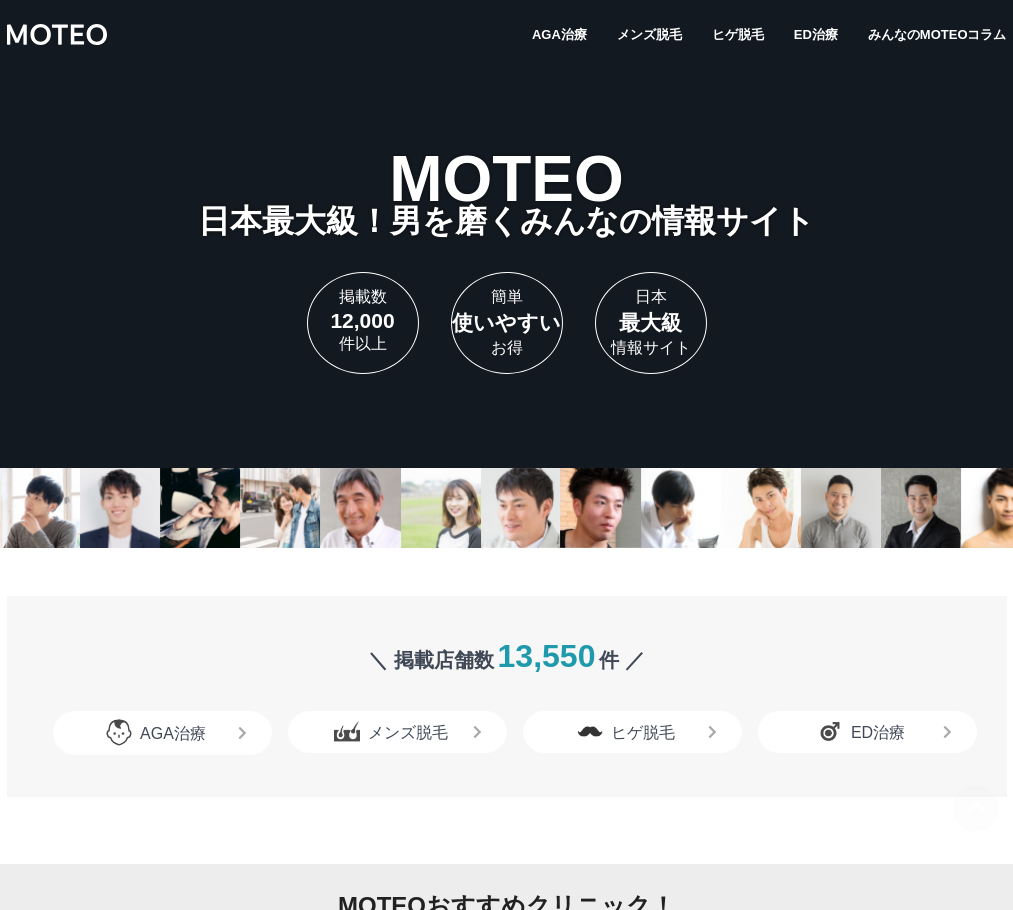 scroll, scrollTop: 0, scrollLeft: 0, axis: both 